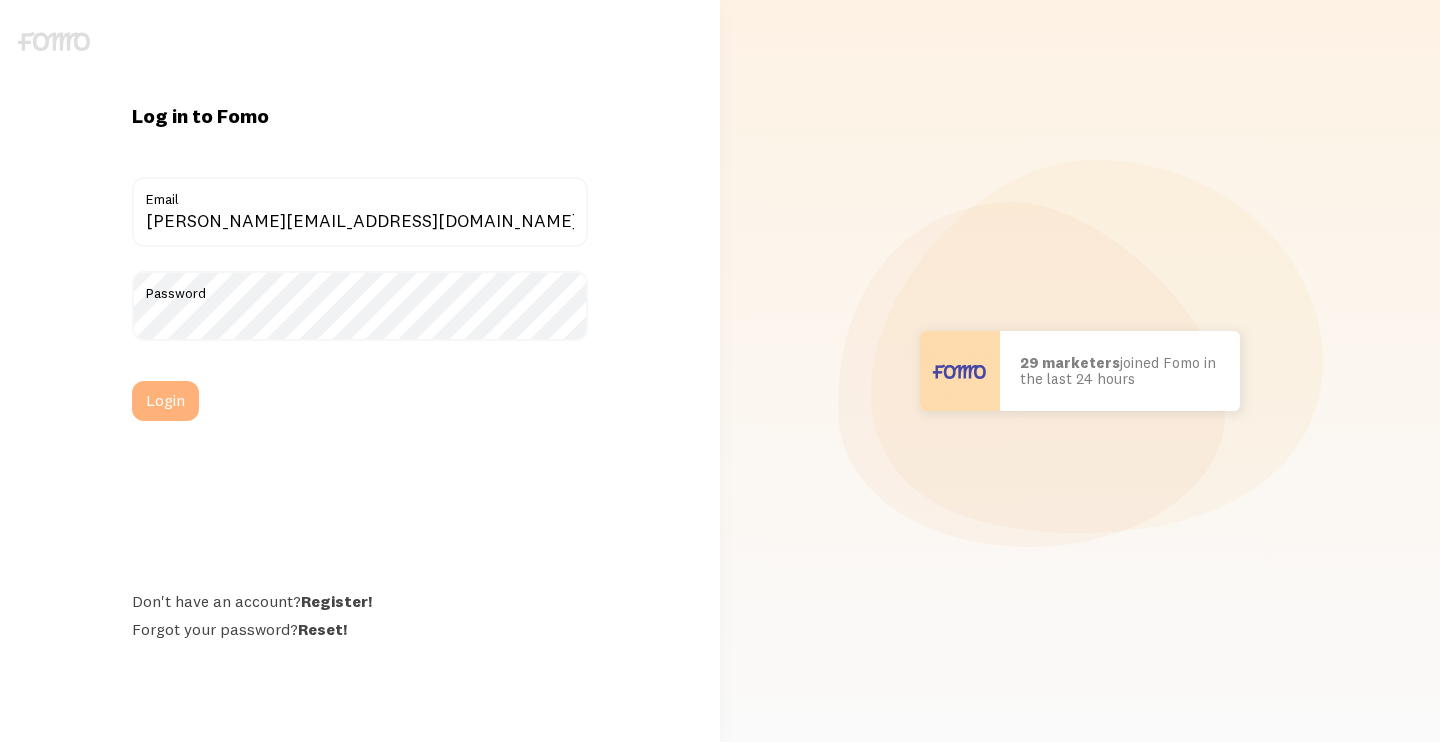 click on "Login" at bounding box center [165, 401] 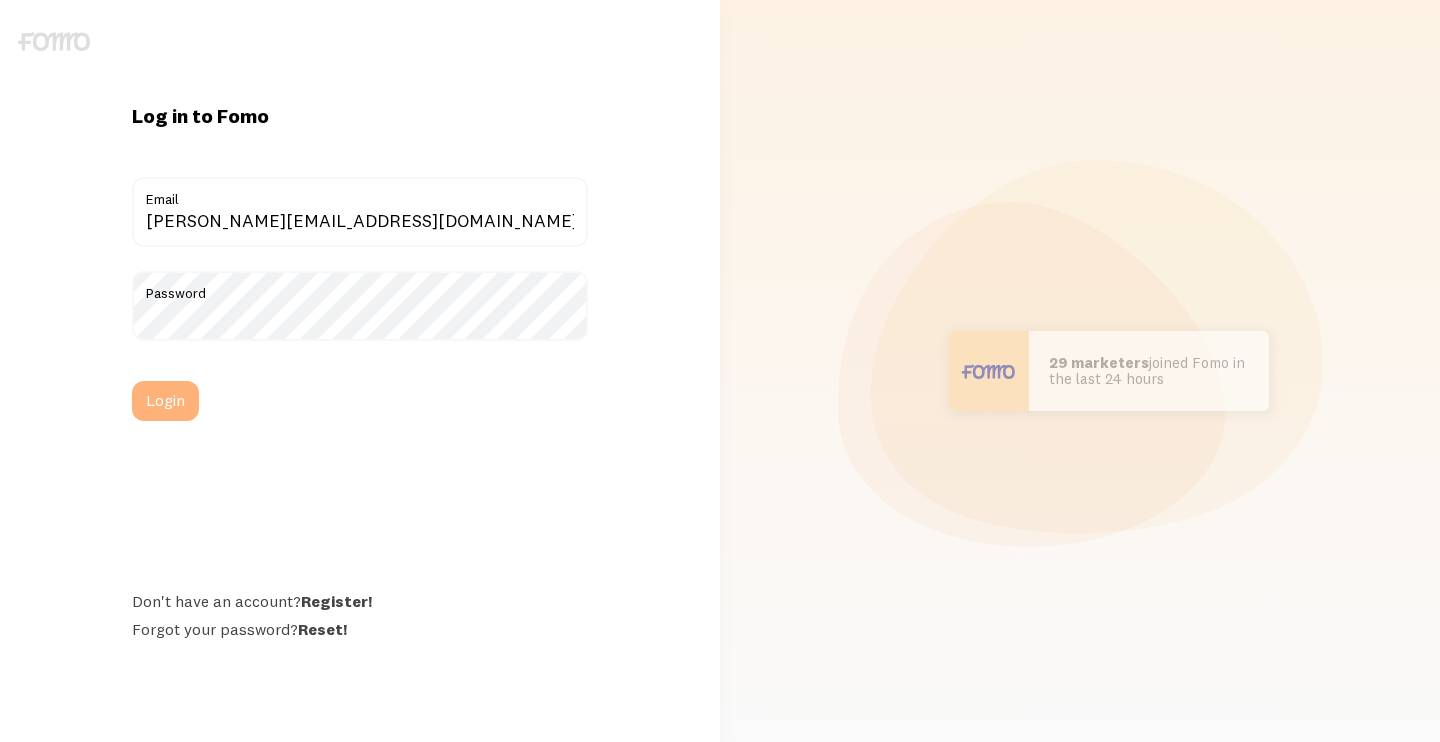 scroll, scrollTop: 0, scrollLeft: 0, axis: both 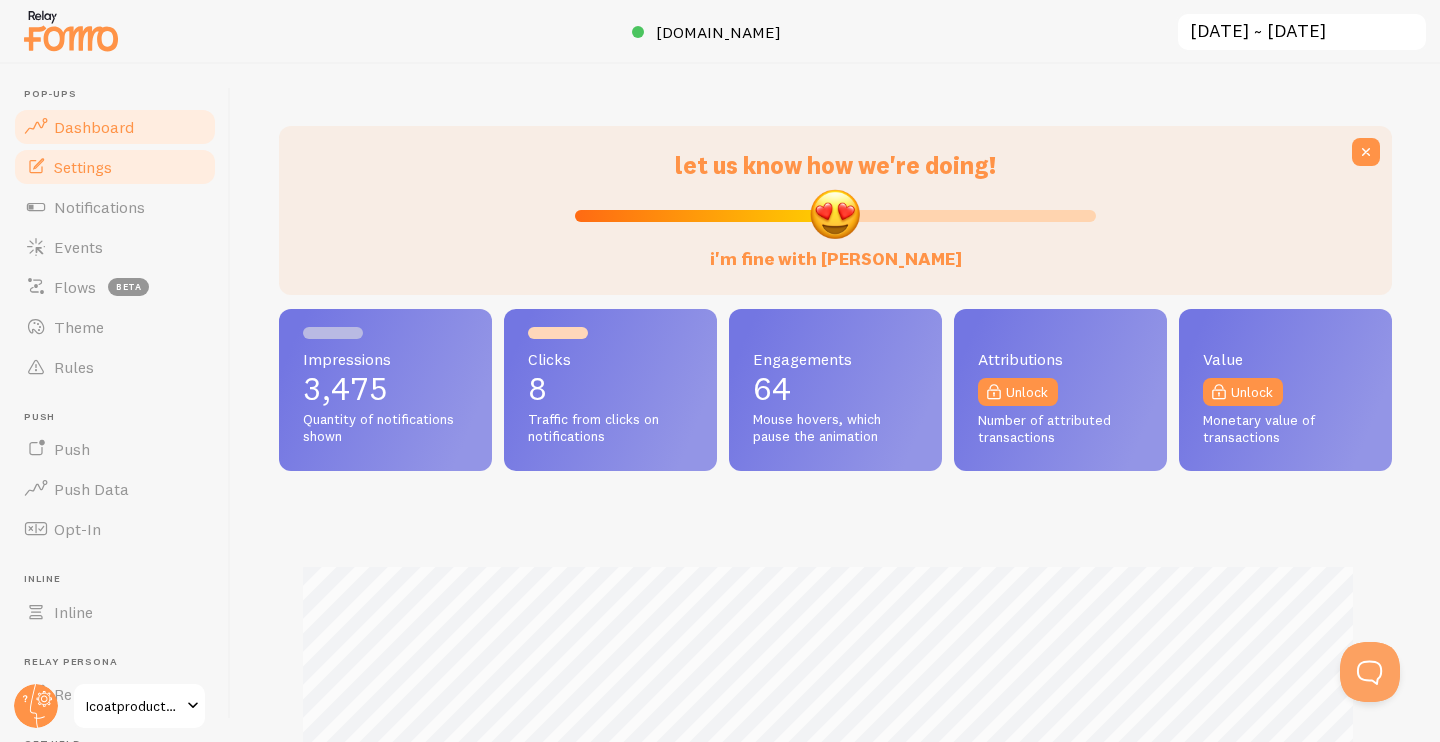 click on "Settings" at bounding box center [83, 167] 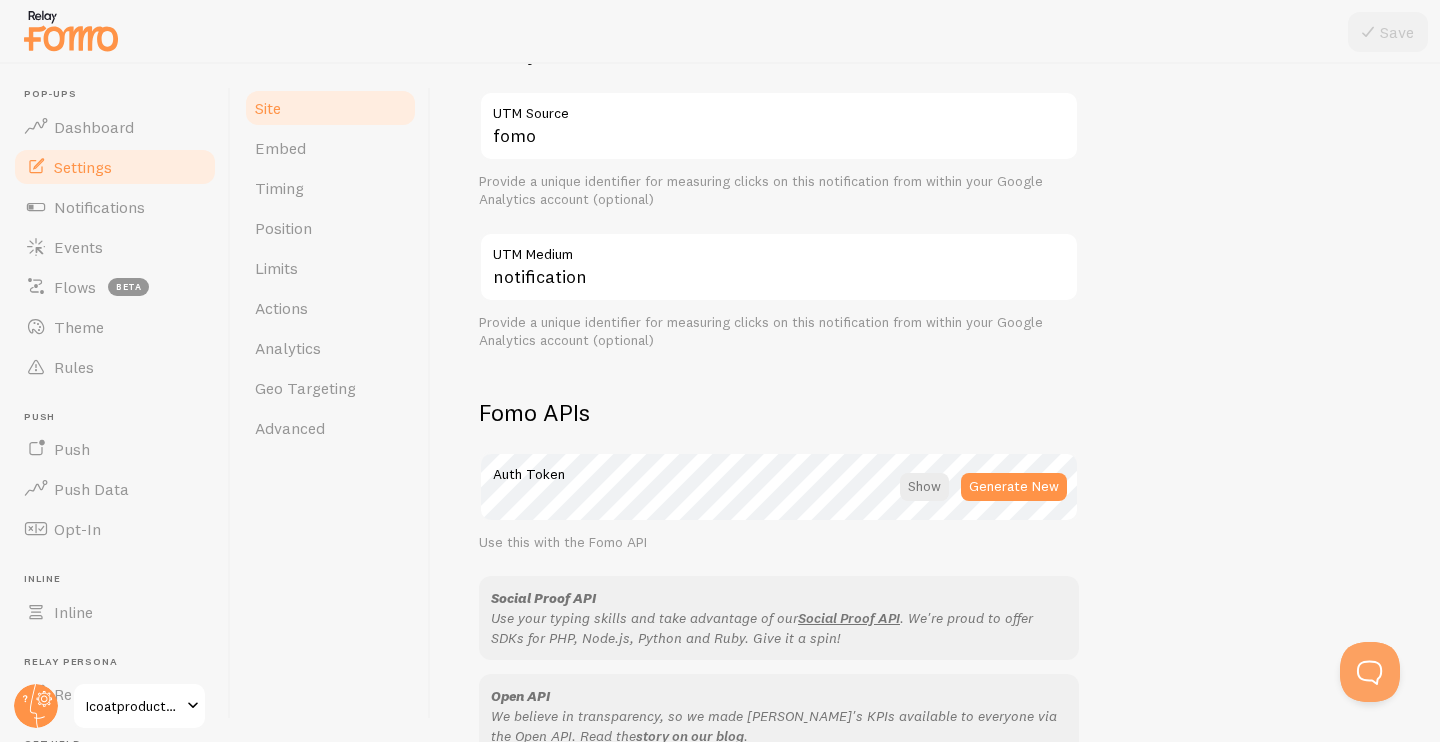 scroll, scrollTop: 1126, scrollLeft: 0, axis: vertical 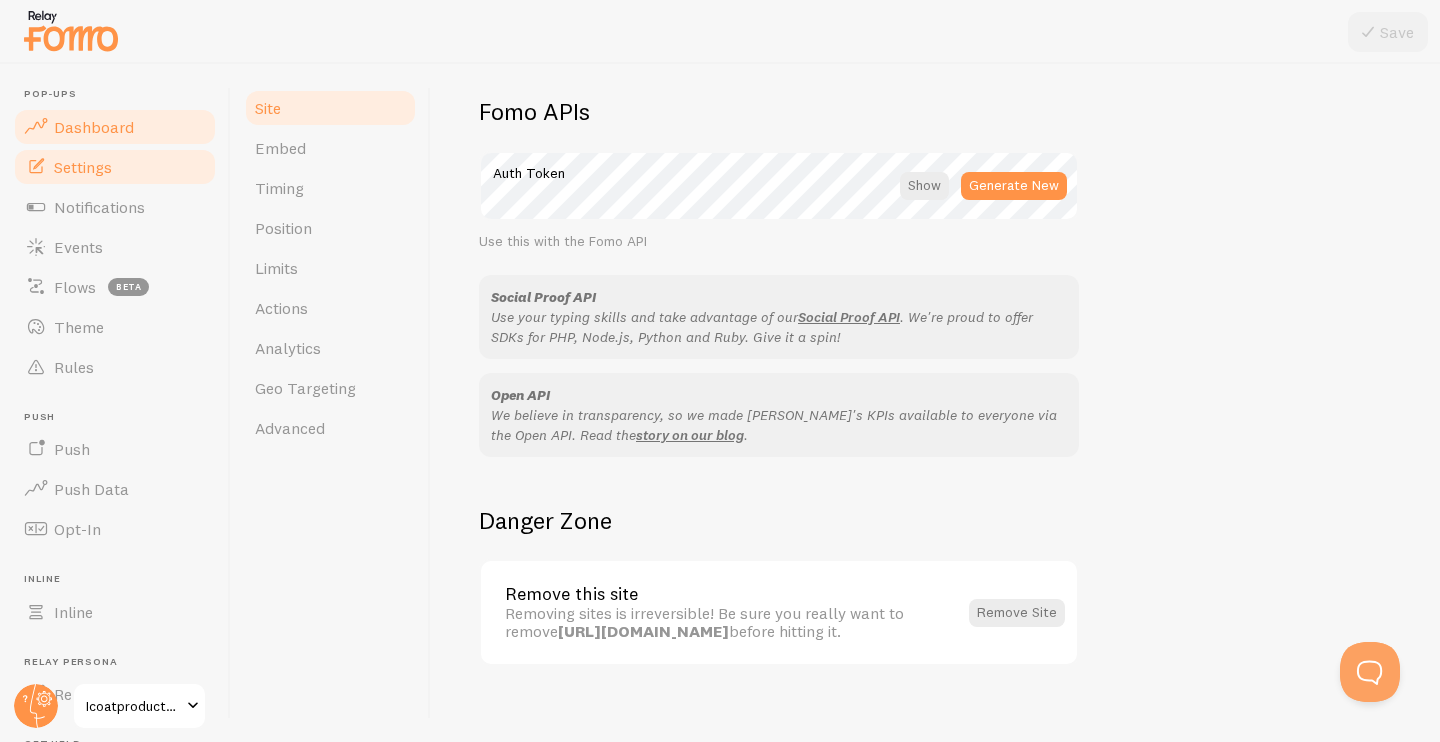 click on "Dashboard" at bounding box center [94, 127] 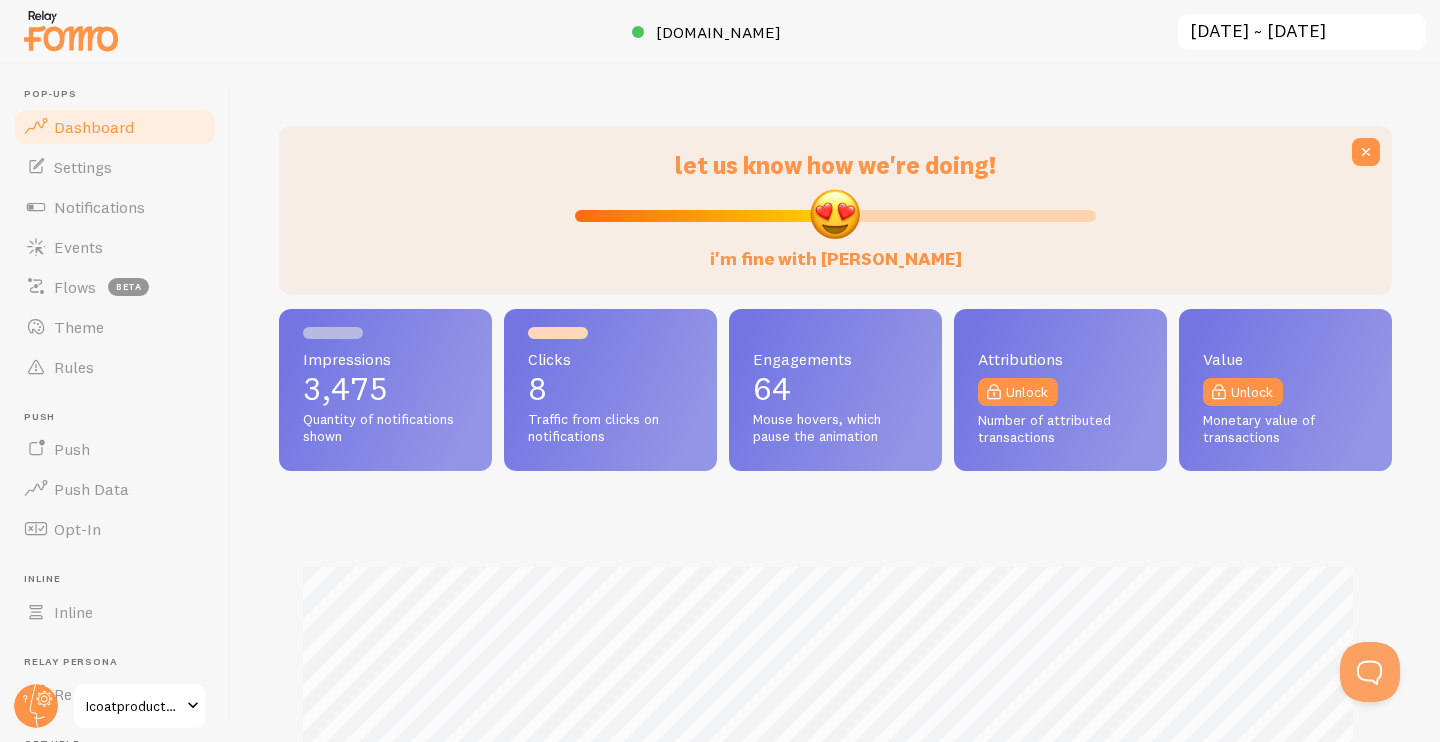 scroll, scrollTop: 999475, scrollLeft: 998902, axis: both 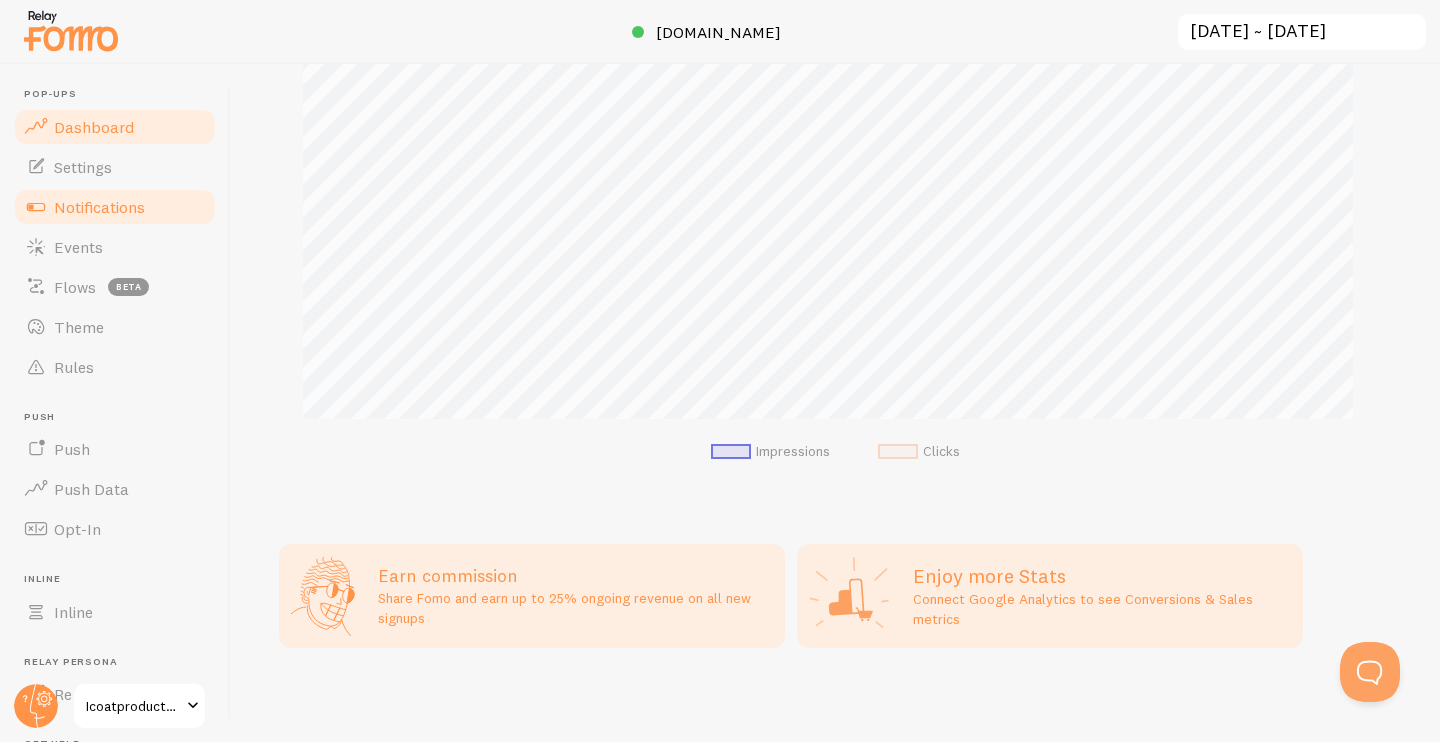 click on "Notifications" at bounding box center [99, 207] 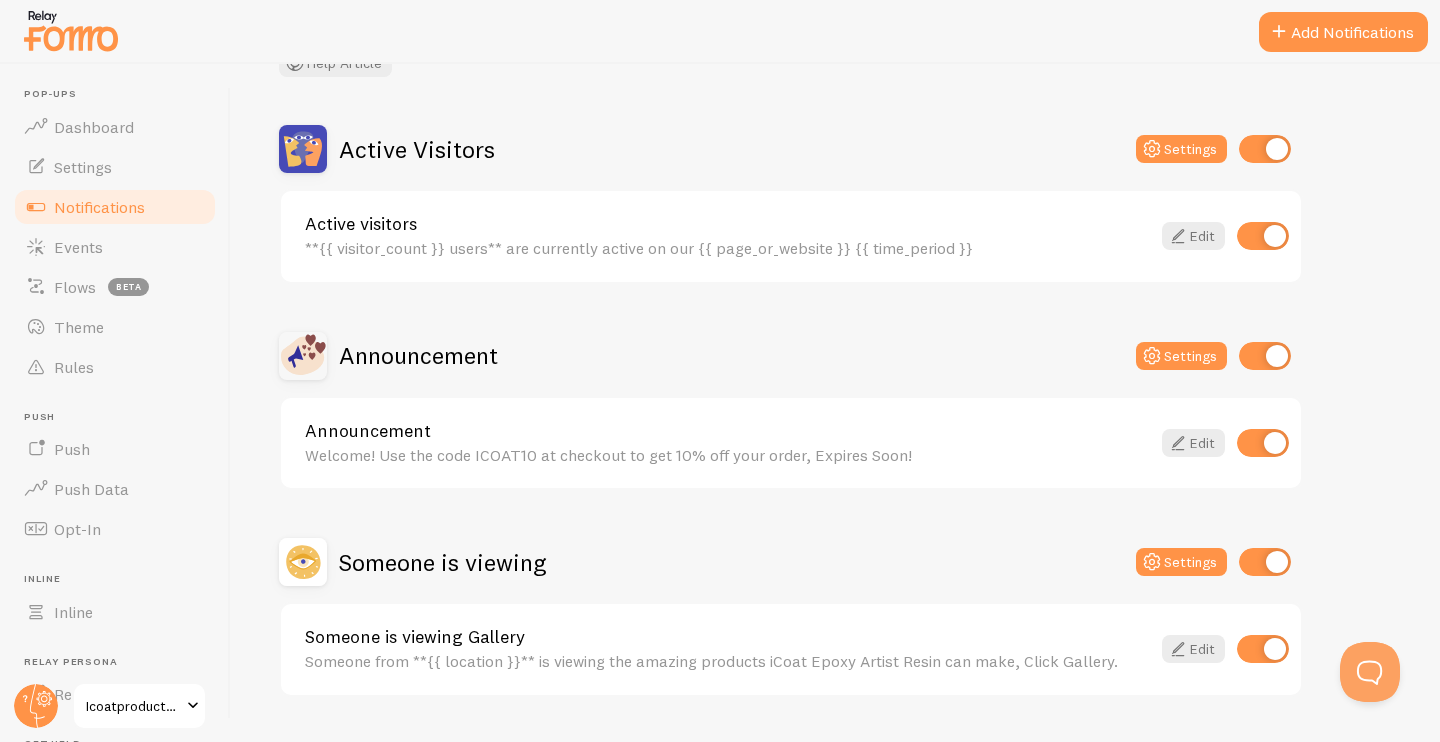 scroll, scrollTop: 197, scrollLeft: 0, axis: vertical 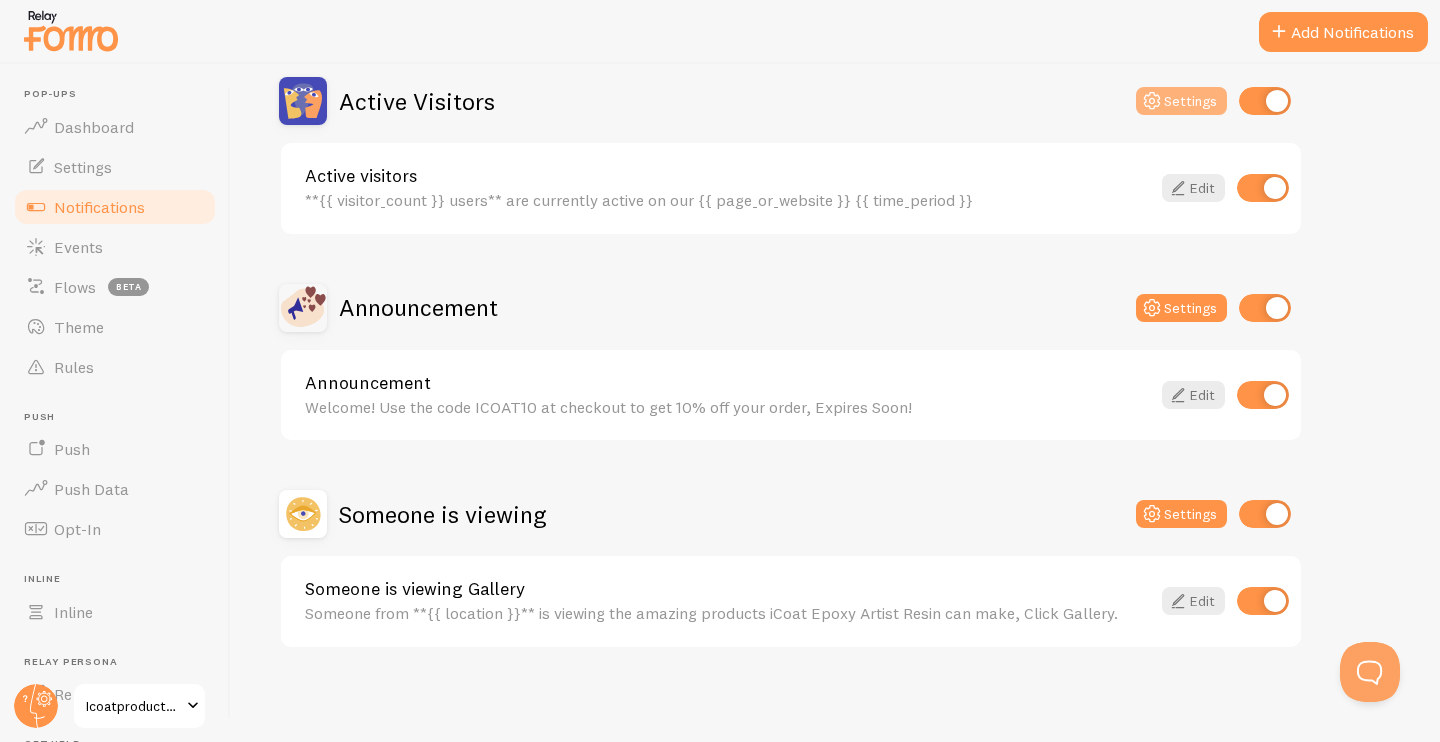click at bounding box center (1152, 101) 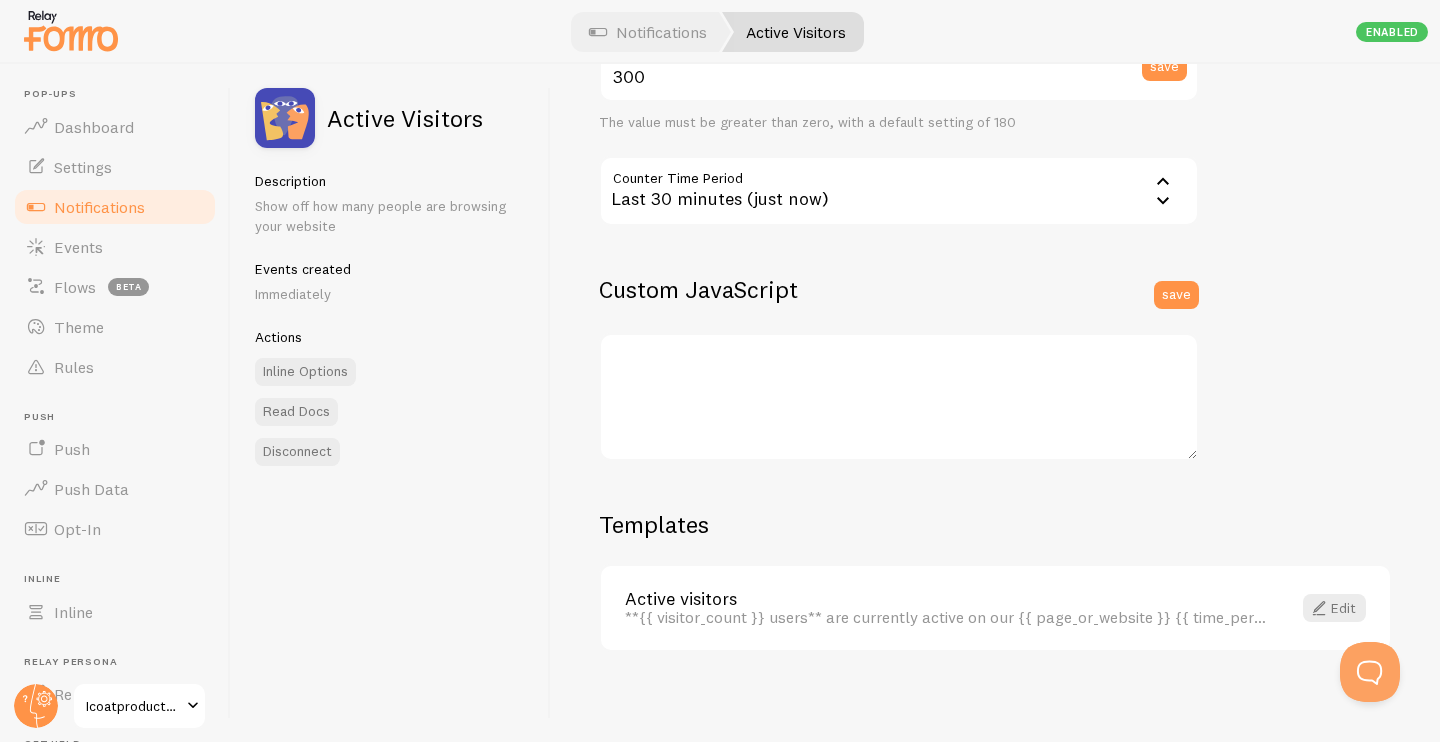 scroll, scrollTop: 0, scrollLeft: 0, axis: both 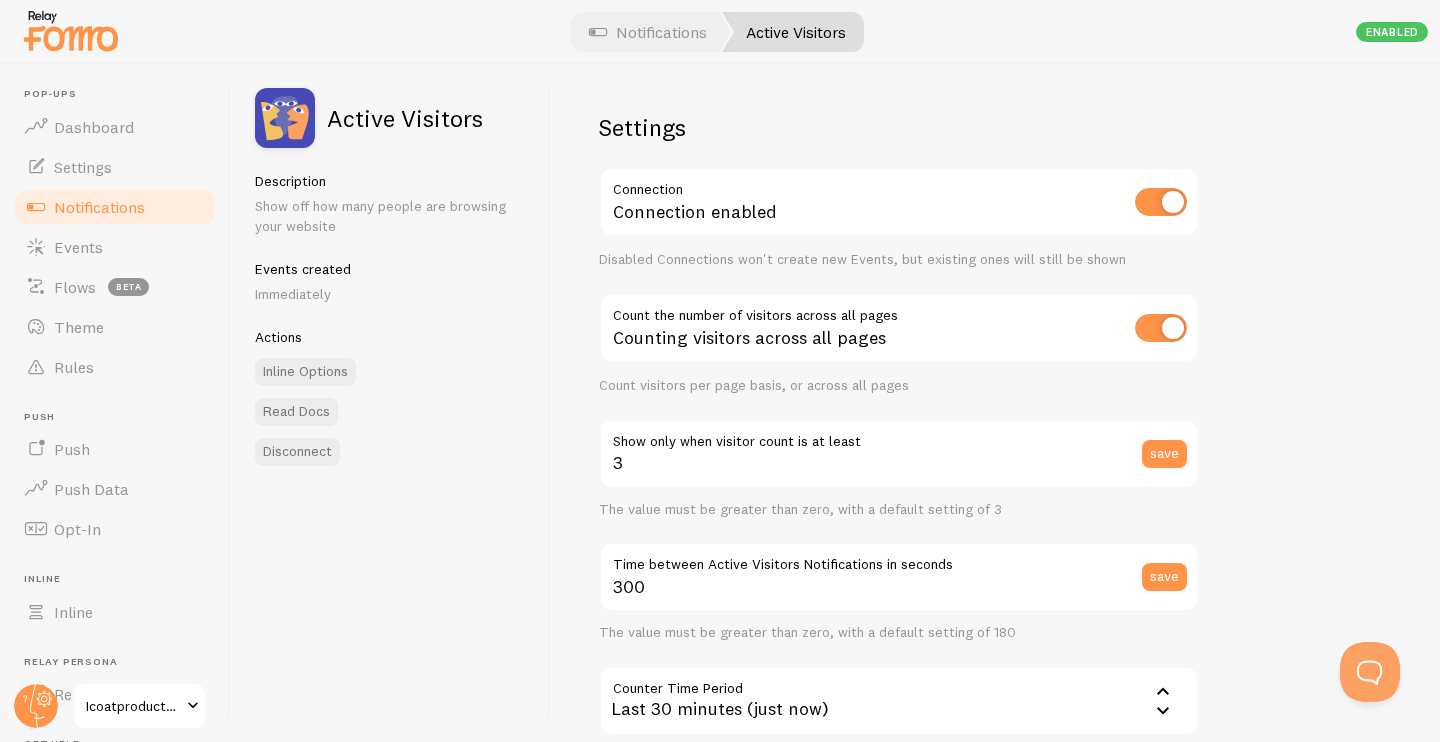click on "Show off how many people are browsing your website" at bounding box center [390, 216] 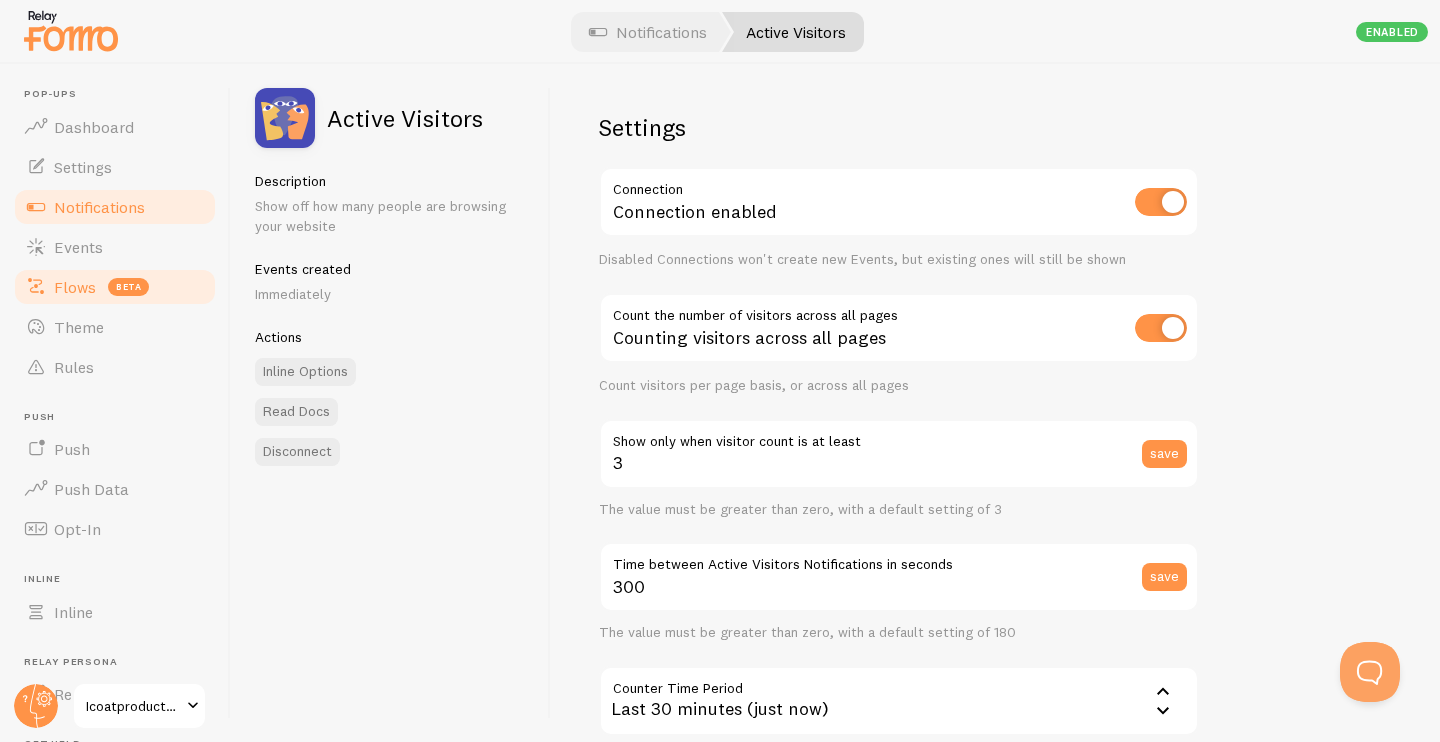 click on "Flows" at bounding box center [75, 287] 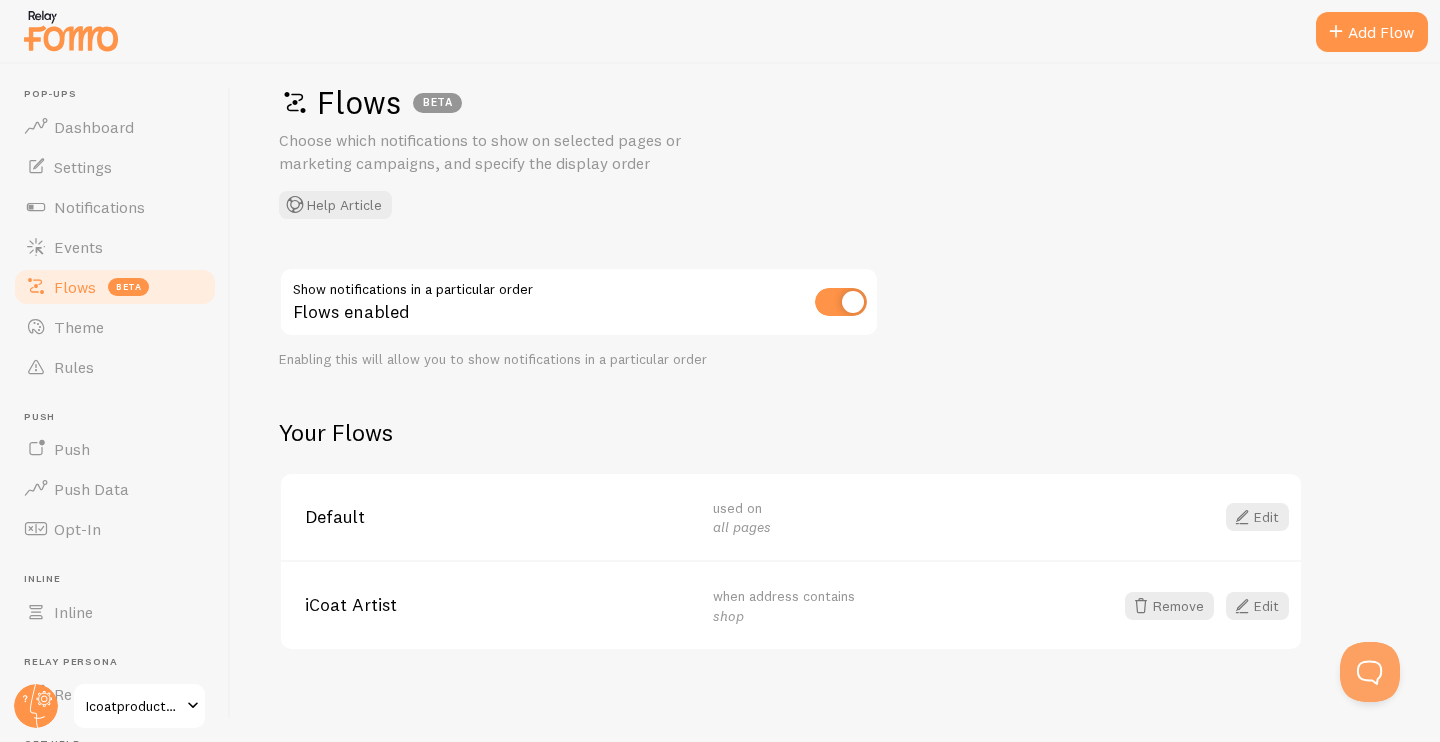 scroll, scrollTop: 0, scrollLeft: 0, axis: both 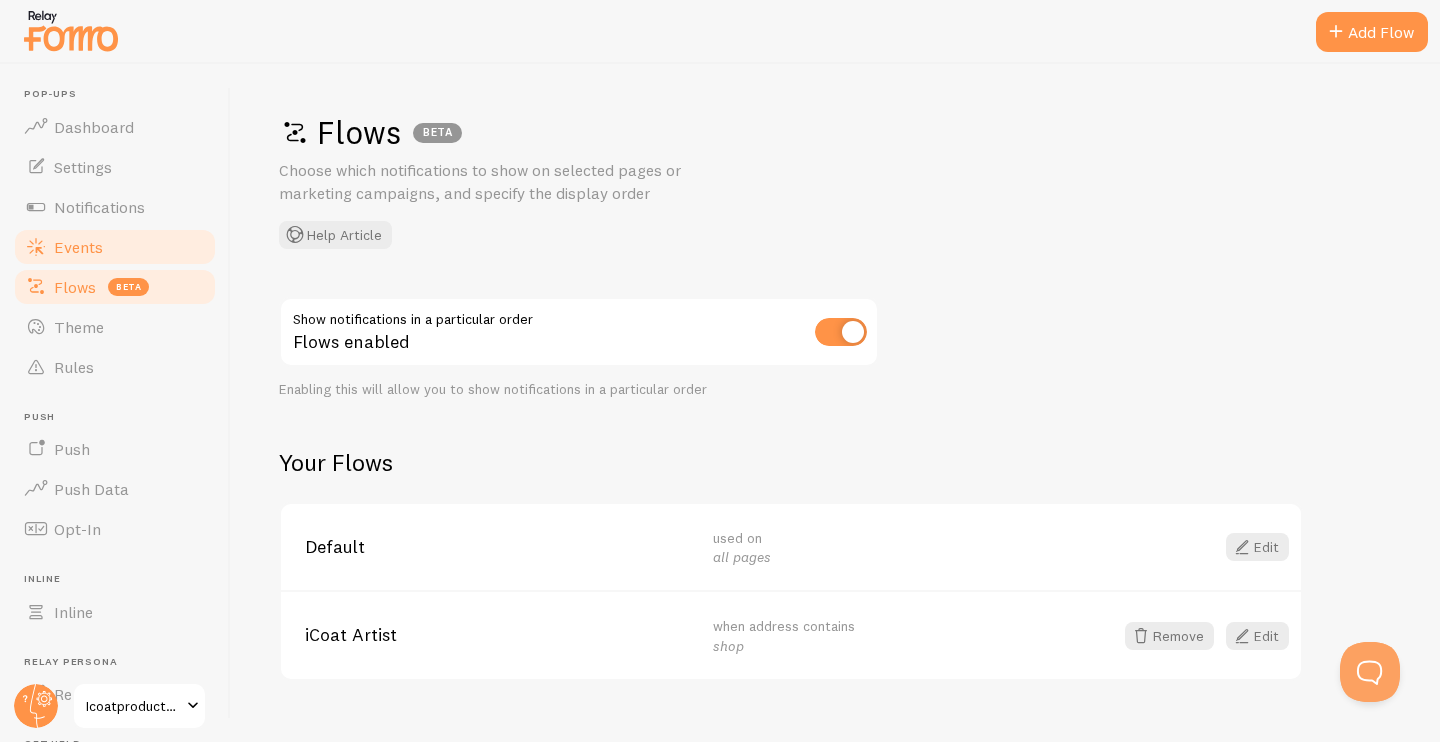 click on "Events" at bounding box center [115, 247] 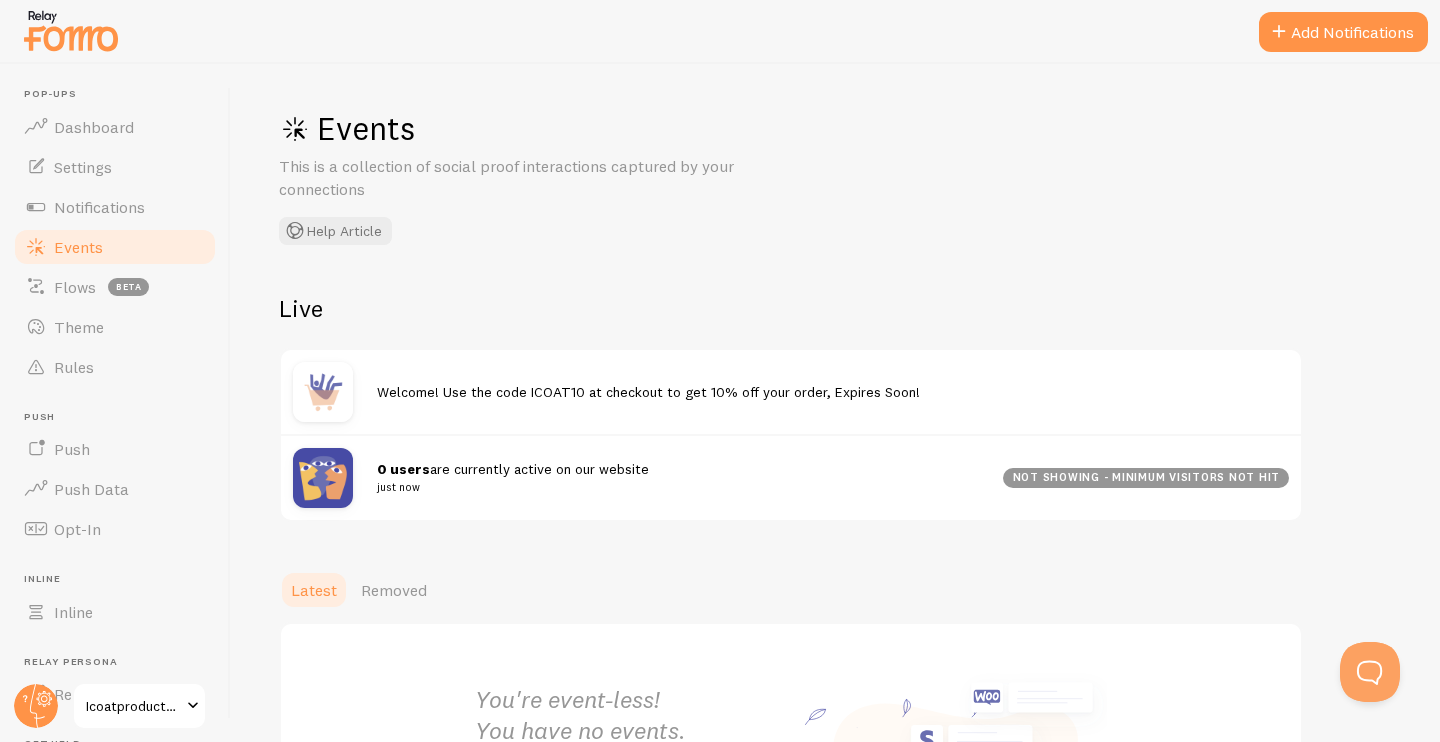 scroll, scrollTop: 8, scrollLeft: 0, axis: vertical 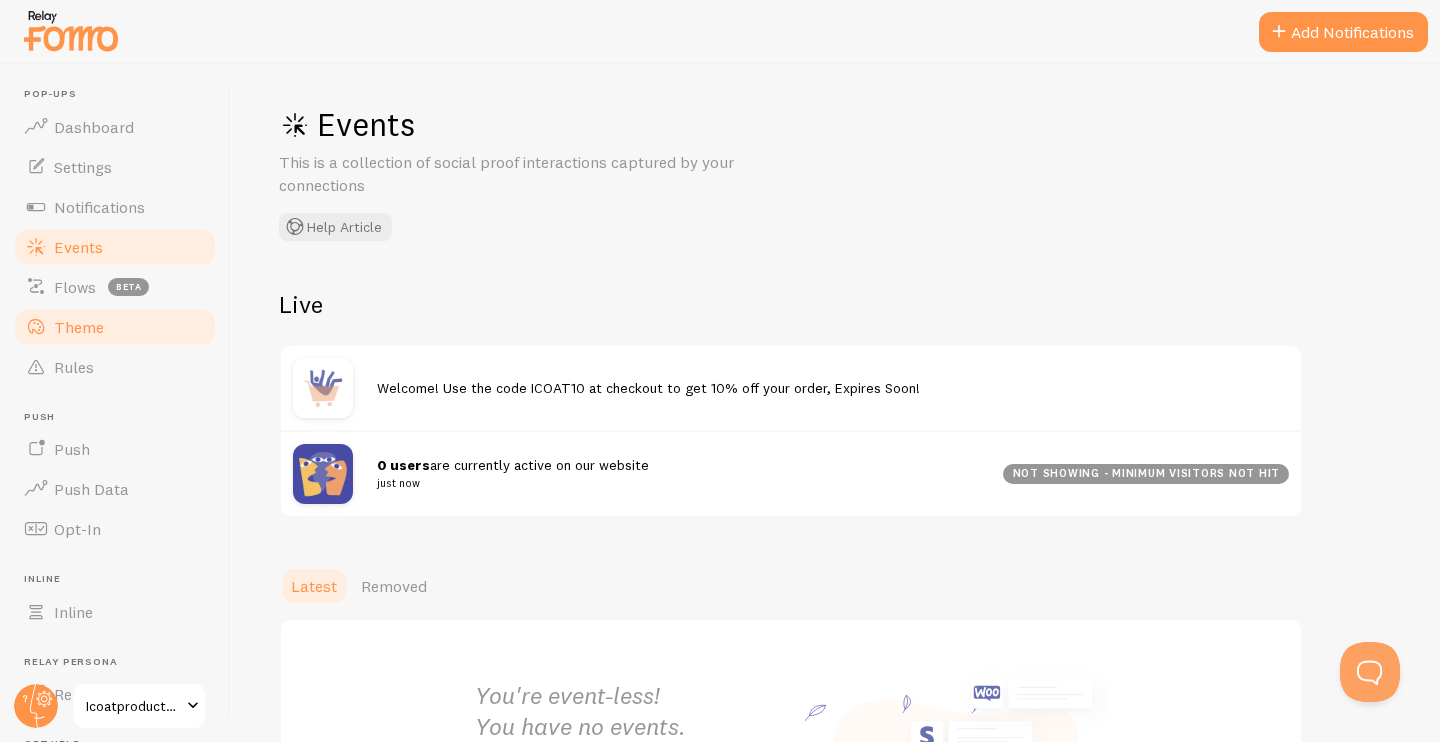 click on "Theme" at bounding box center [79, 327] 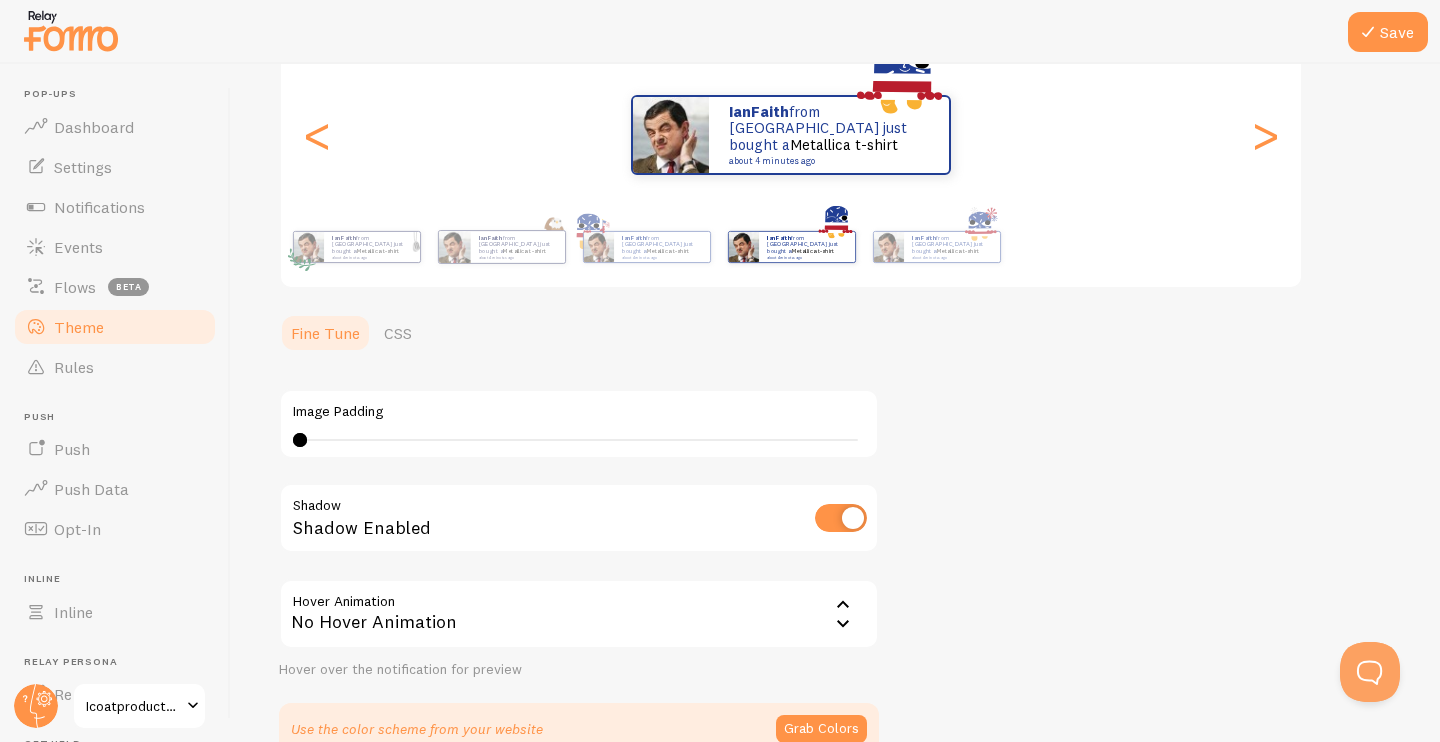 scroll, scrollTop: 0, scrollLeft: 0, axis: both 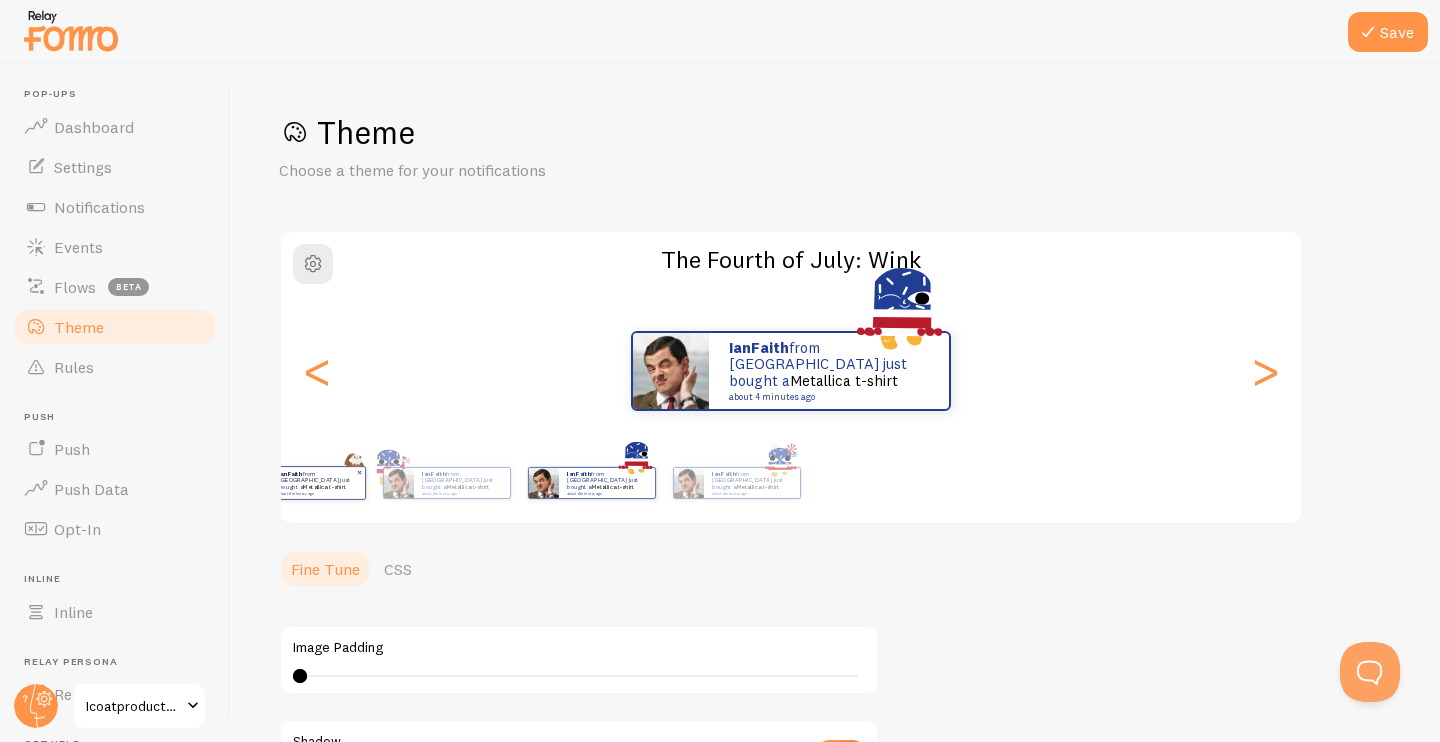 click on "IanFaith  from [GEOGRAPHIC_DATA] just bought a  Metallica t-shirt   about 4 minutes ago IanFaith  from [GEOGRAPHIC_DATA] just bought a  Metallica t-shirt   about 4 minutes ago IanFaith  from [GEOGRAPHIC_DATA] just bought a  Metallica t-shirt   about 4 minutes ago IanFaith  from [GEOGRAPHIC_DATA] just bought a  Metallica t-shirt   about 4 minutes ago IanFaith  from [GEOGRAPHIC_DATA] just bought a  Metallica t-shirt   about 4 minutes ago IanFaith  from [GEOGRAPHIC_DATA] just bought a  Metallica t-shirt   about 4 minutes ago [PERSON_NAME]  from [GEOGRAPHIC_DATA] just bought a  Metallica t-shirt   about 4 minutes ago [PERSON_NAME]  from [GEOGRAPHIC_DATA] just bought a  Metallica t-shirt   about 4 minutes ago IanFaith  from [GEOGRAPHIC_DATA] just bought a  Metallica t-shirt   about 4 minutes ago IanFaith  from [GEOGRAPHIC_DATA] just bought a  Metallica t-shirt   about 4 minutes ago IanFaith  from [GEOGRAPHIC_DATA] just bought a  Metallica t-shirt   about 4 minutes ago IanFaith  from [GEOGRAPHIC_DATA] just bought a  Metallica t-shirt   about 4 minutes ago [PERSON_NAME]" at bounding box center (791, 483) 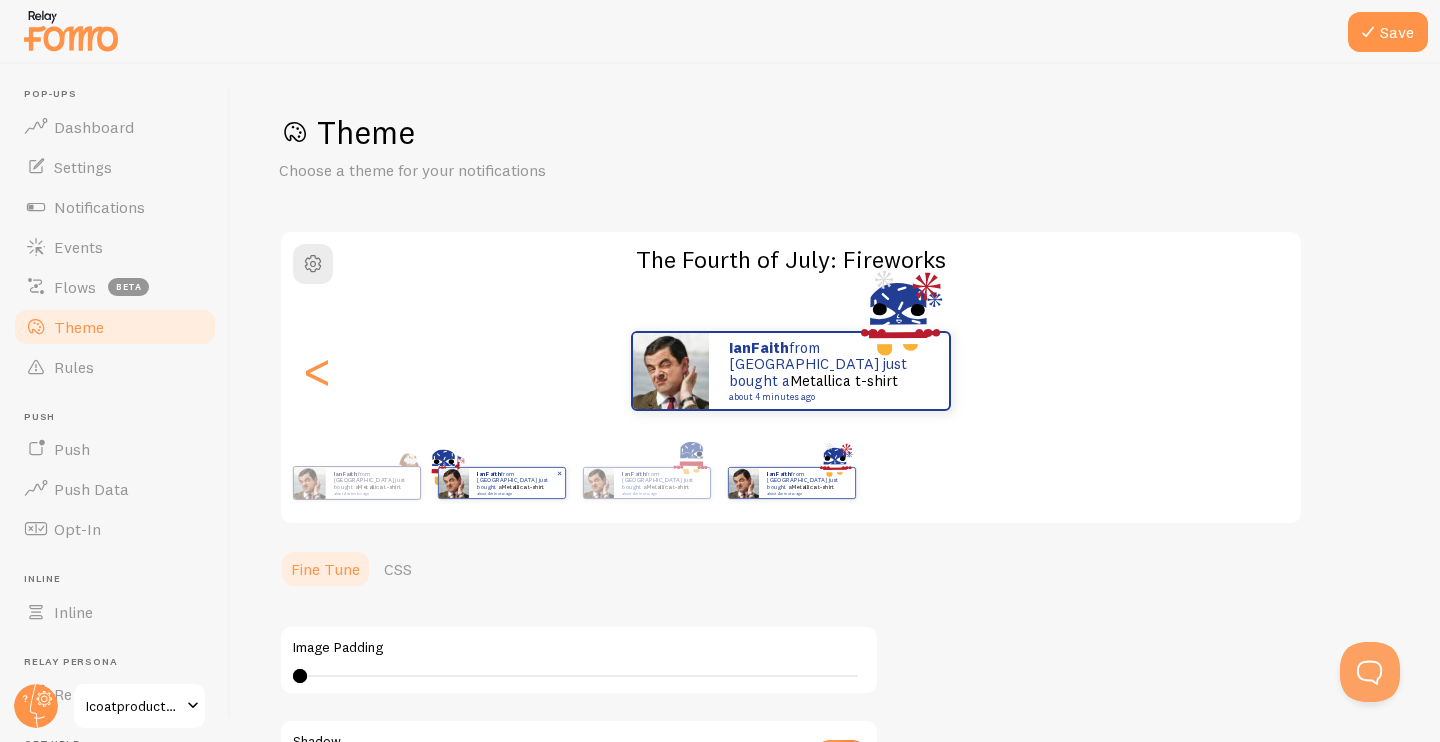 click on "Metallica t-shirt" at bounding box center (522, 487) 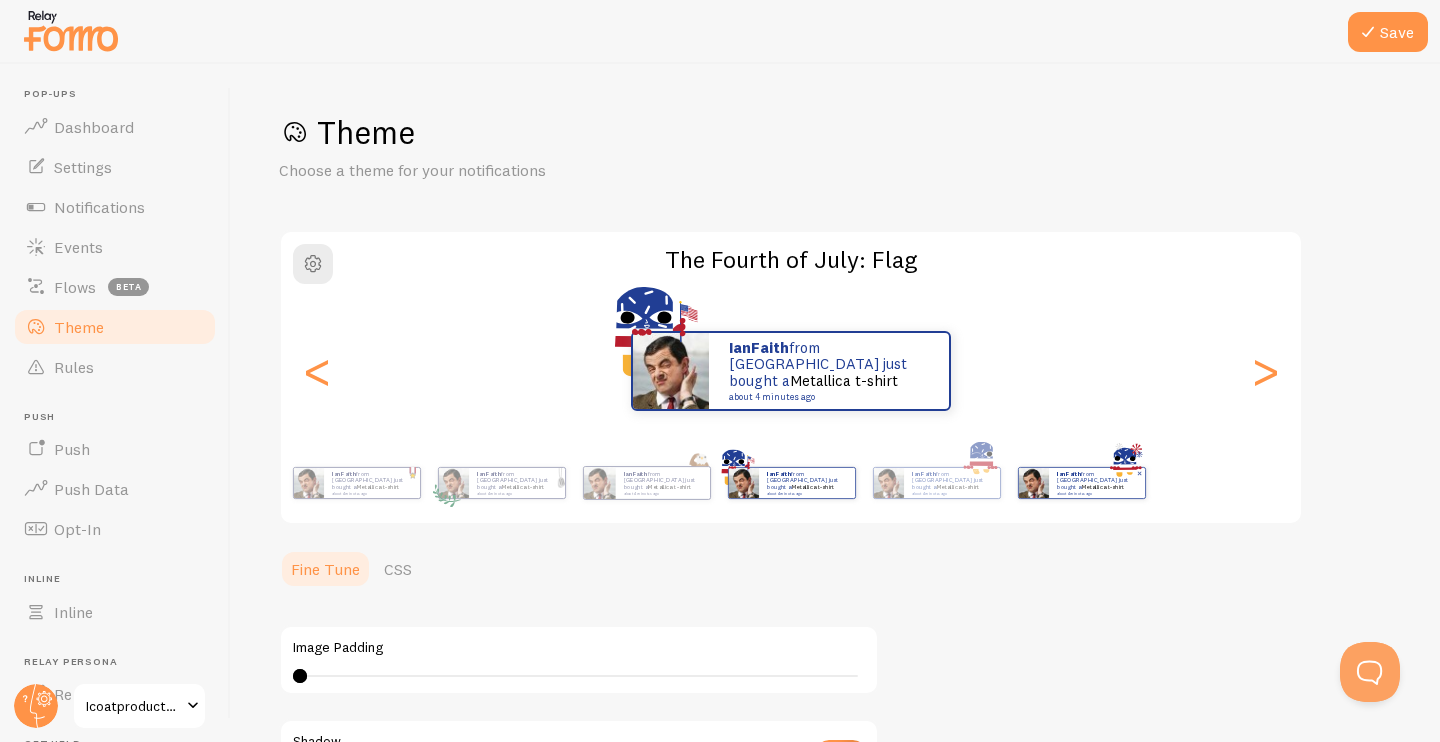 click on "IanFaith" at bounding box center [1069, 474] 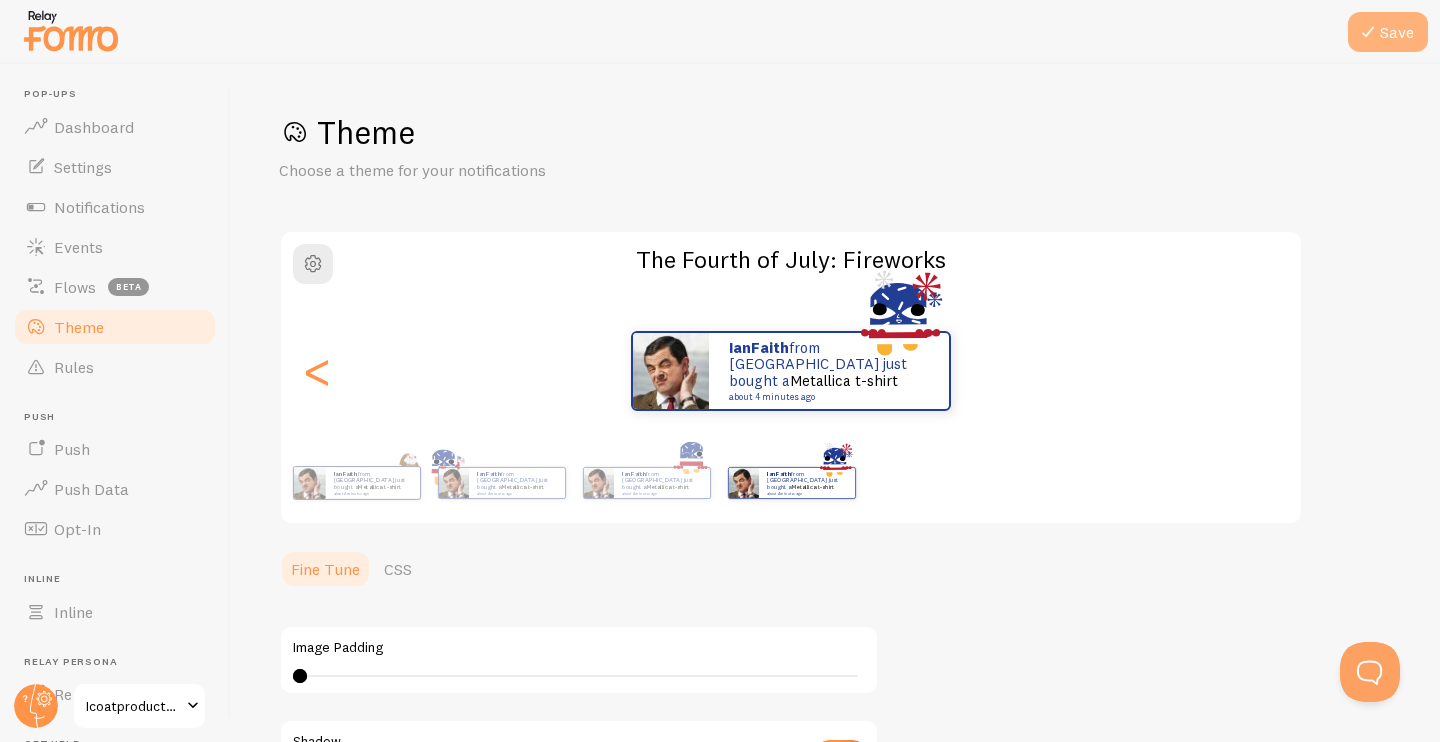 click on "Save" at bounding box center (1388, 32) 